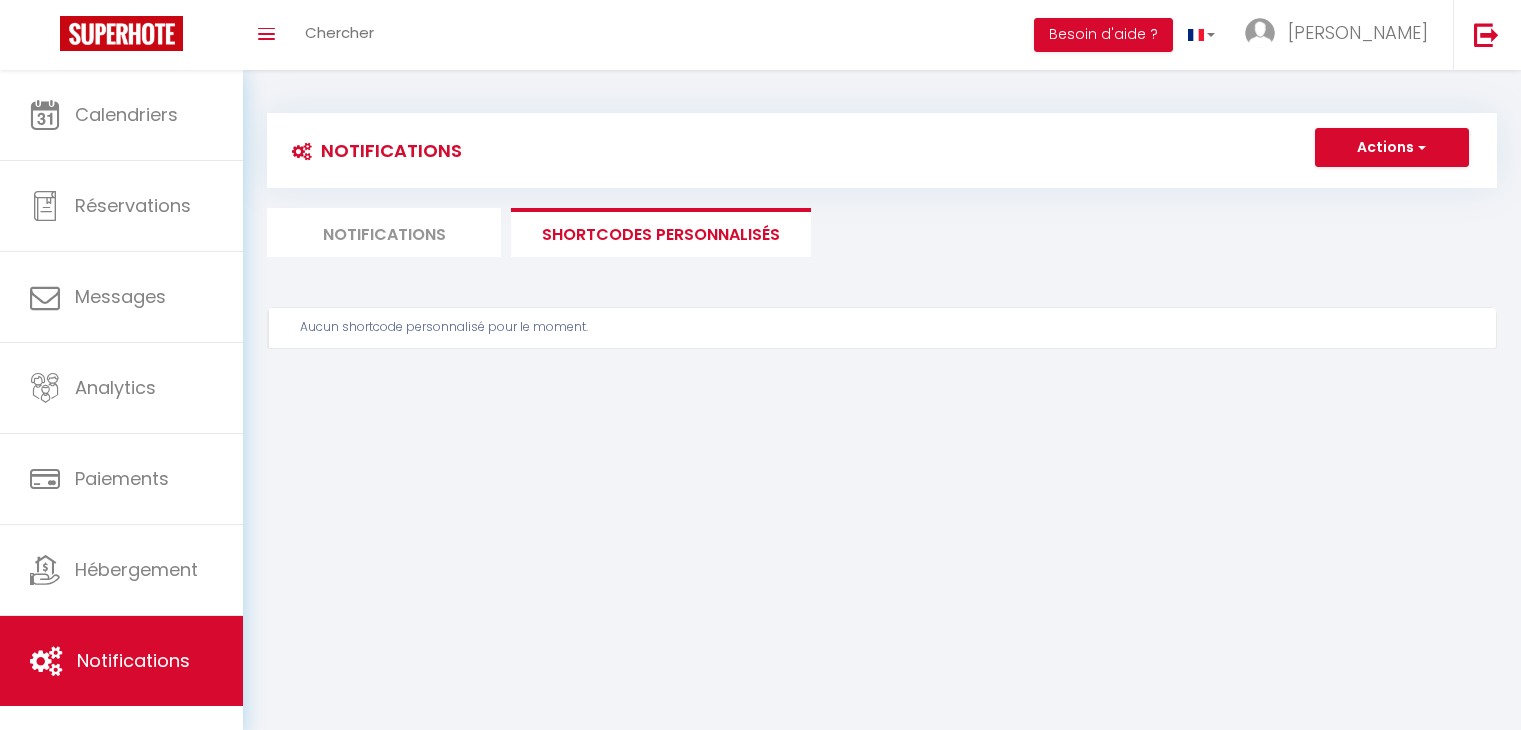 scroll, scrollTop: 0, scrollLeft: 0, axis: both 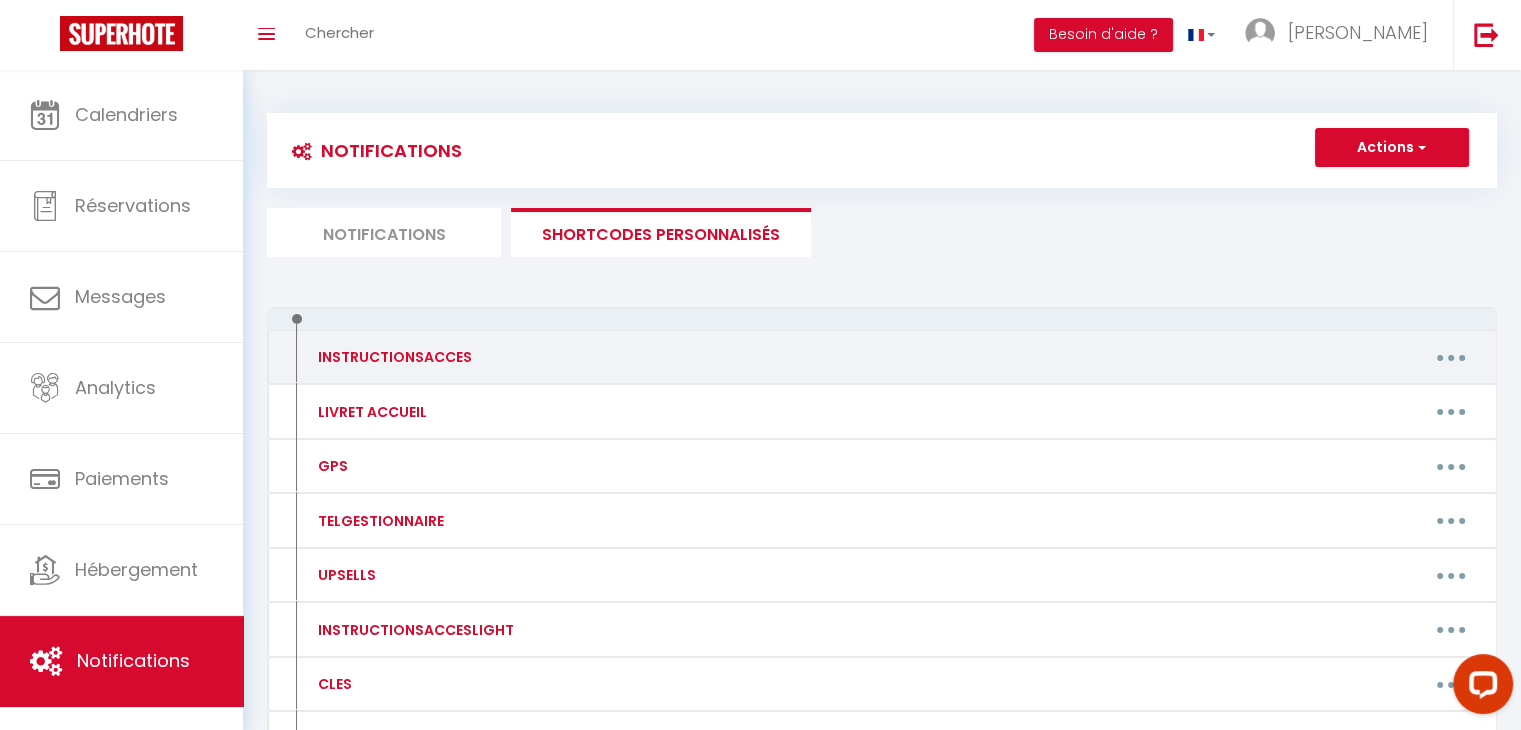click at bounding box center [1451, 357] 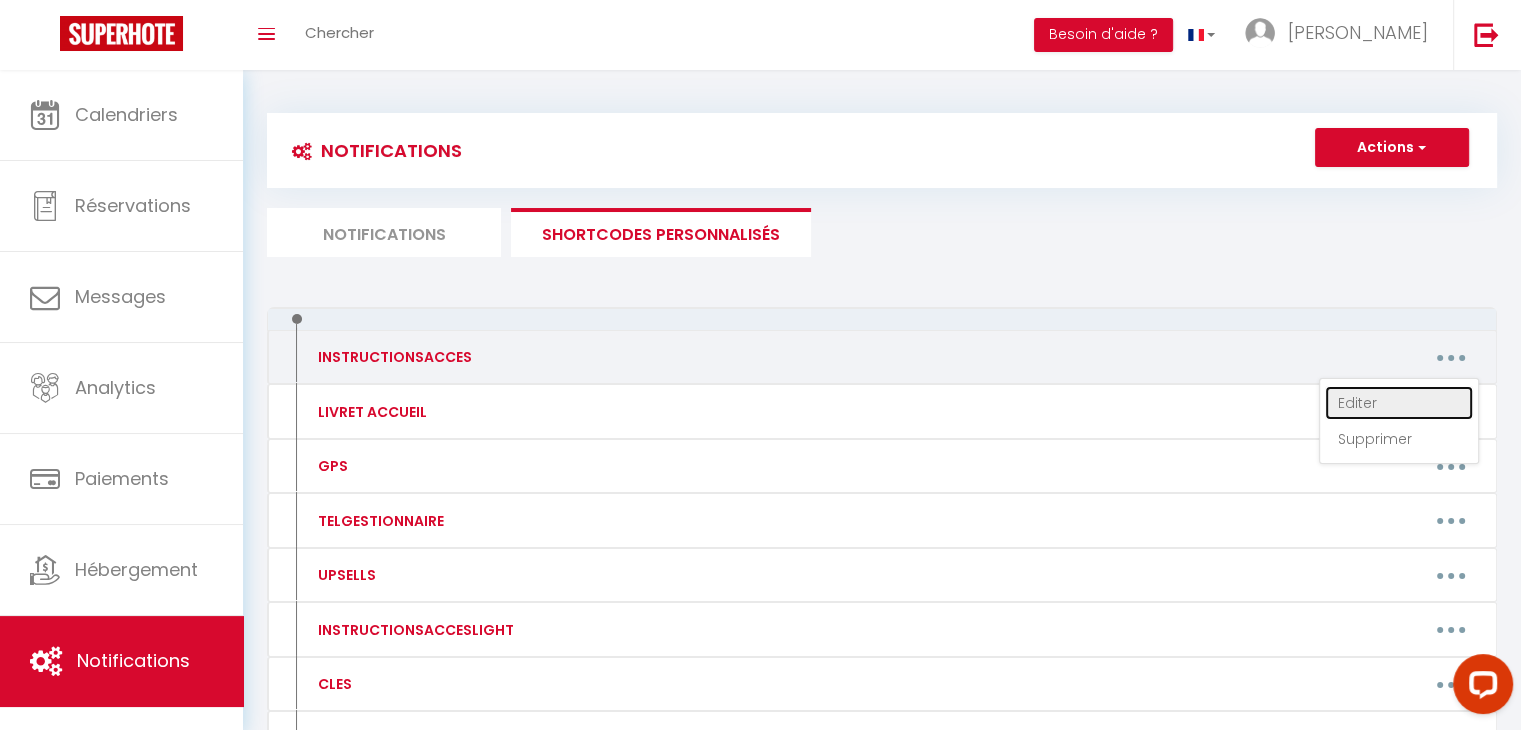 click on "Editer" at bounding box center [1399, 403] 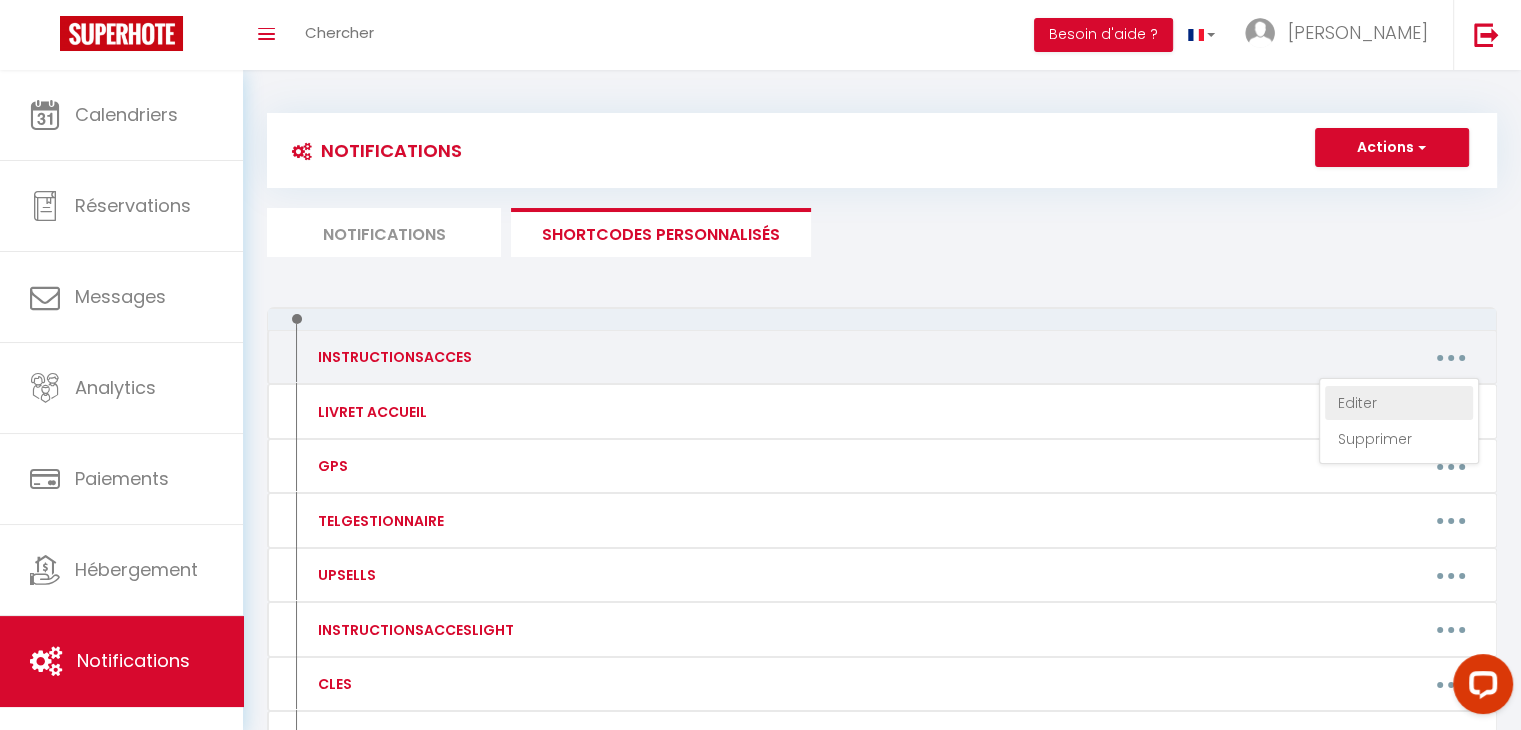 type on "ENTRÉE :
- Appuyé à l'interphone "Thibault" (deuxième en partant du dessus dans la colonne de droite)
- Quand la porte se déverrouille poussez la porte.
- Entrez dans l'immeuble
- Prenez les escaliers en face de vous et montez au premier étage
- Sur la droite du pallier ouvrez le coffret électrique, vous verrez une boite à clef
-Appuyez sur le bouton central pour réinitialiser la boîte.
- Composez le code 19556
- La porte de l'appartement est celle en face de l'escalier
INFORMATIONS PRATIQUES POUR VOTRE SÉJOUR :
Le réseau WIFI : Freebox-368407 ; Clé WIFI : fidis&-sumptuosi#3-epistulas2-dilectibus
Si vous venez en voiture vous pouvez-vous stationnez sur le parking face au logement." 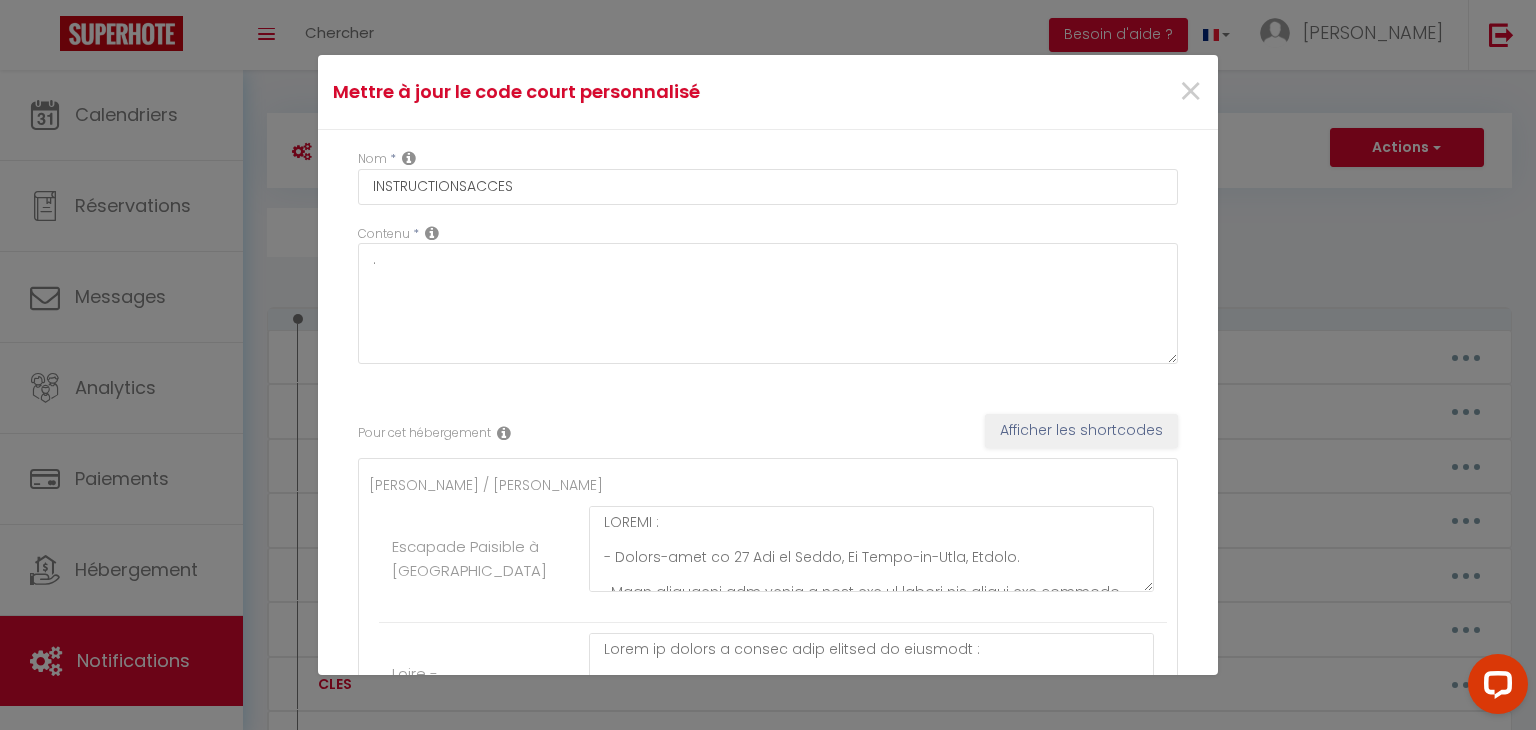 scroll, scrollTop: 408, scrollLeft: 0, axis: vertical 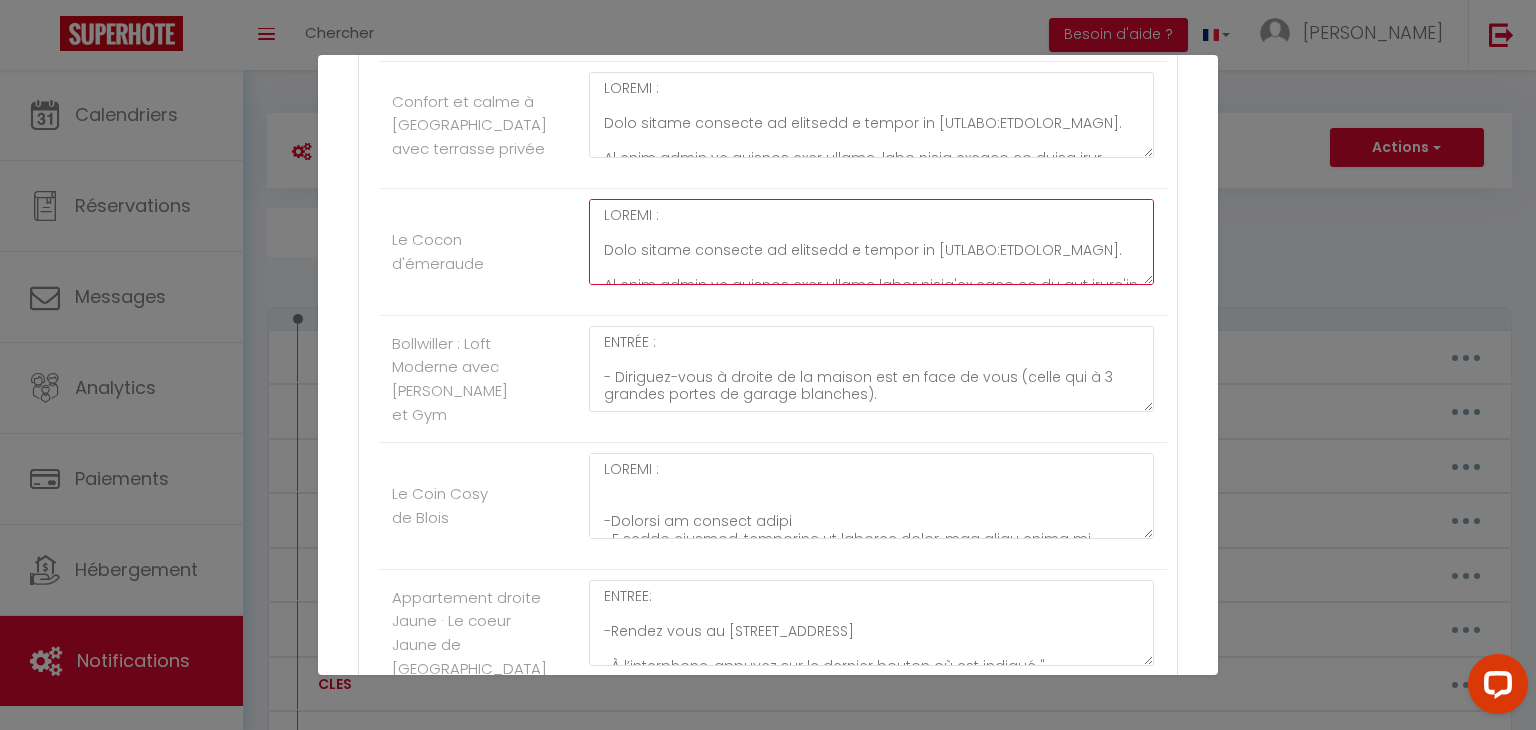 click at bounding box center (871, -552) 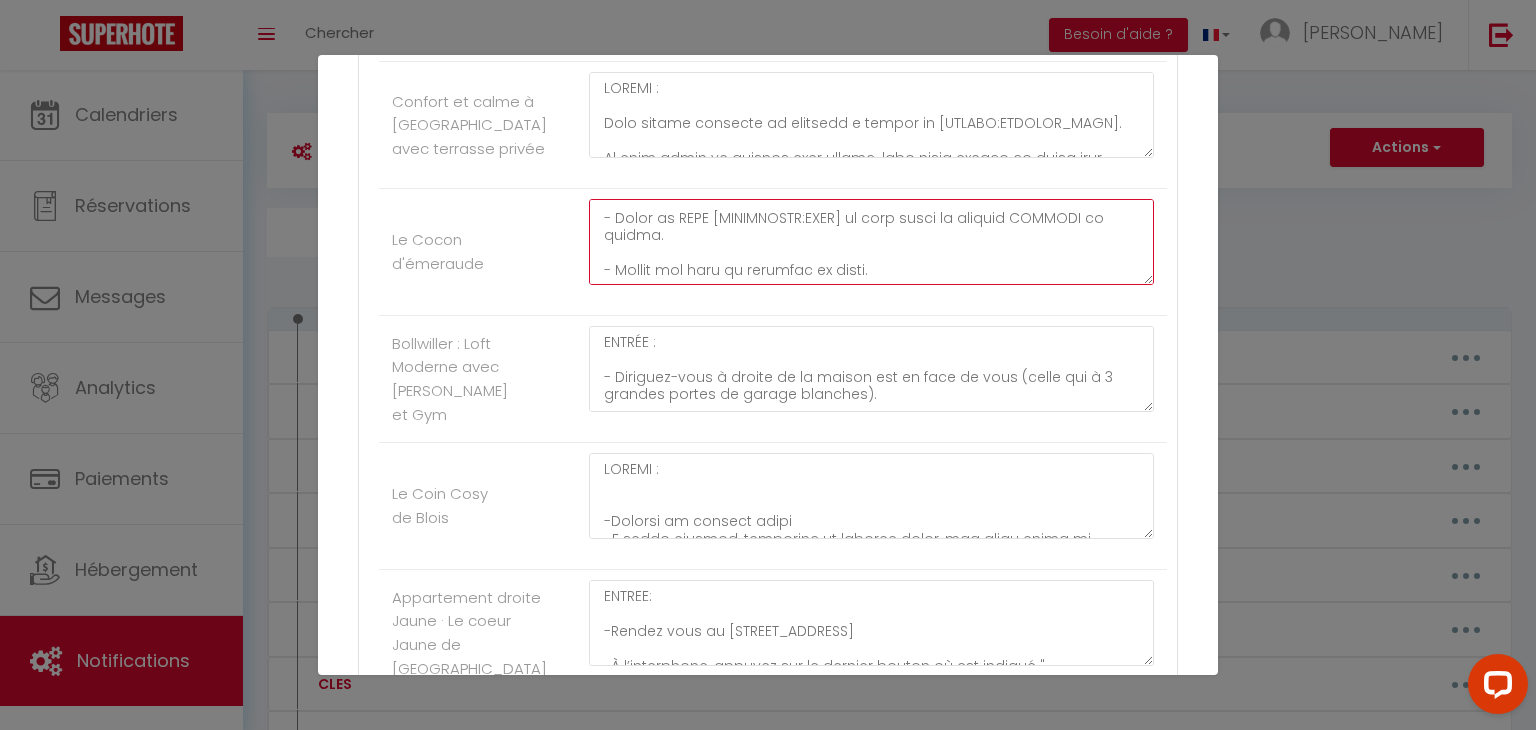 scroll, scrollTop: 448, scrollLeft: 0, axis: vertical 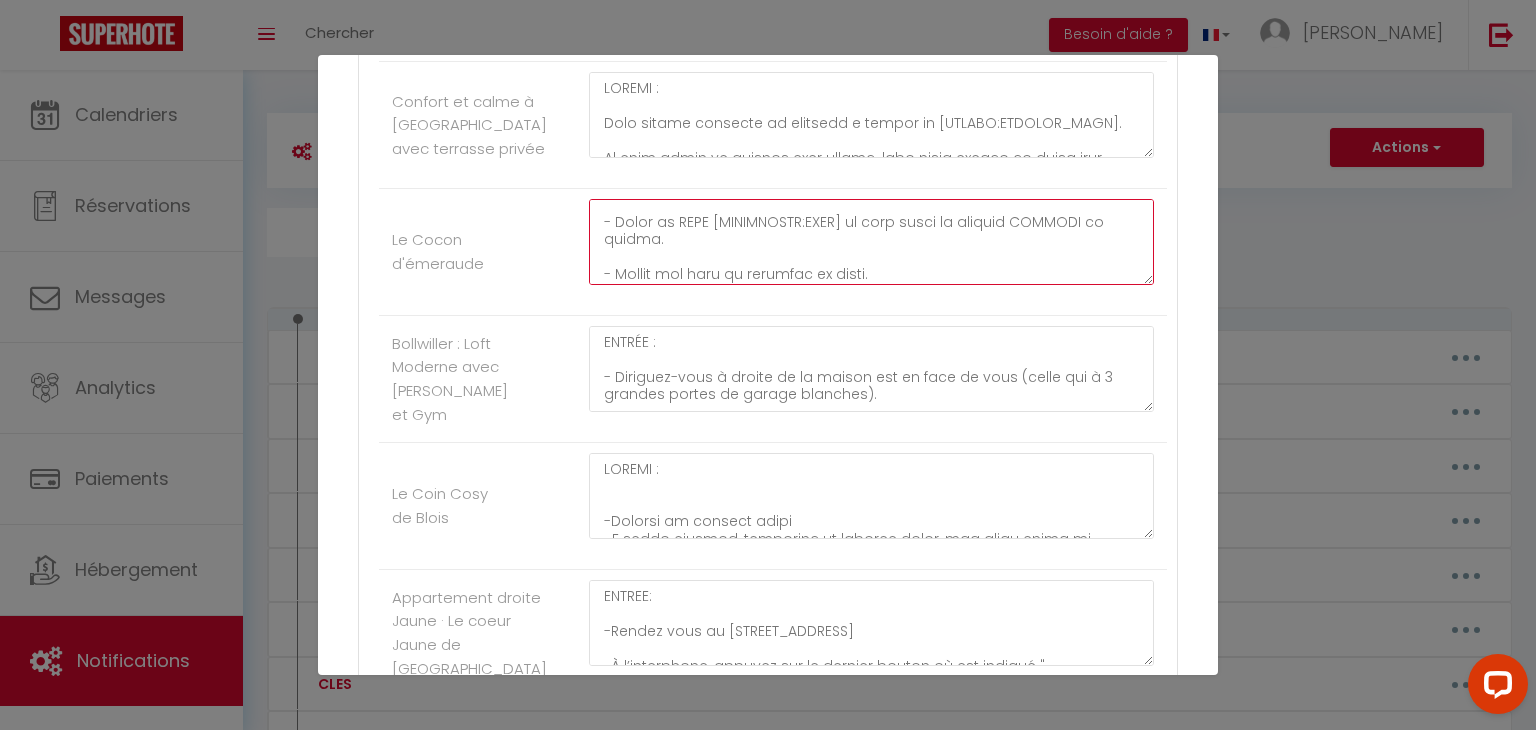 click at bounding box center (871, -552) 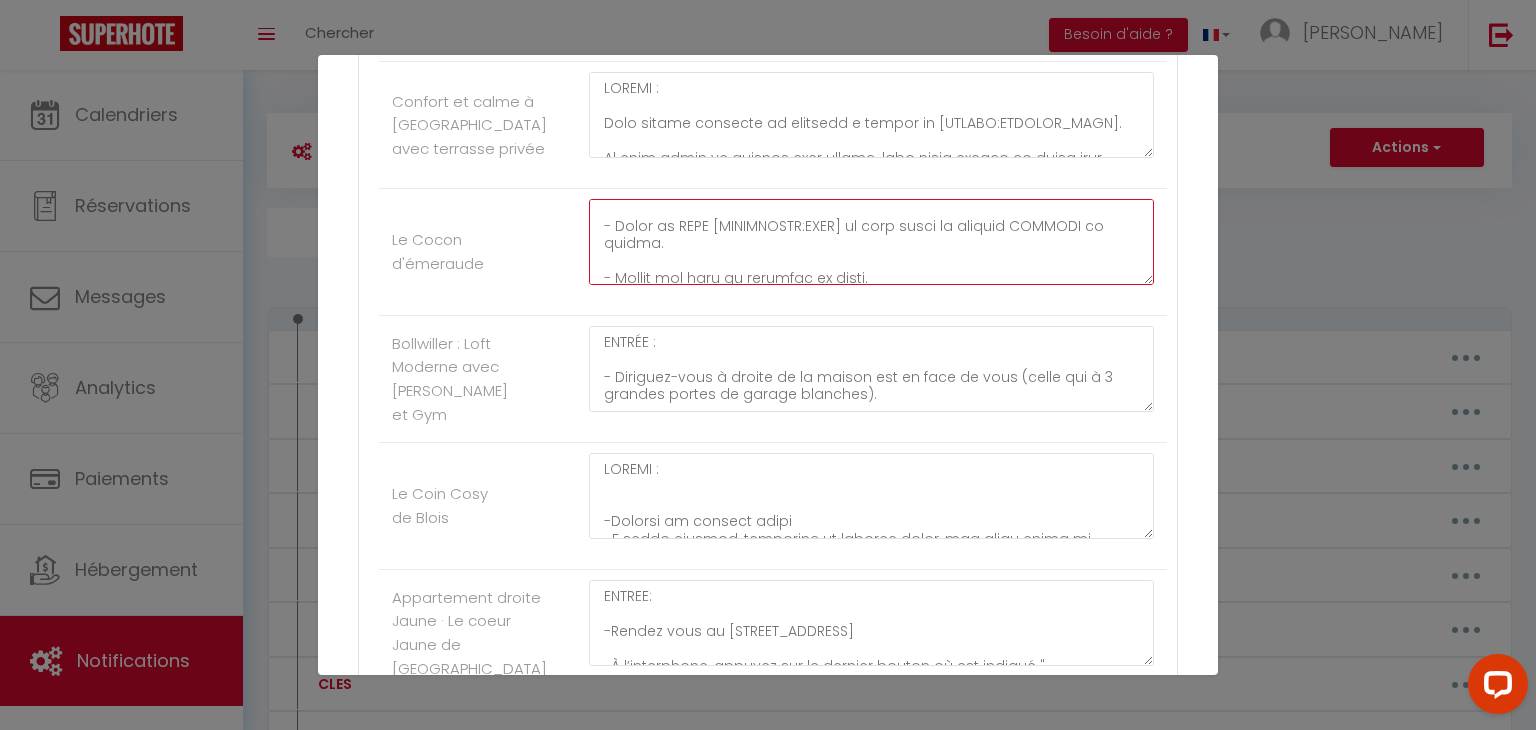 scroll, scrollTop: 446, scrollLeft: 0, axis: vertical 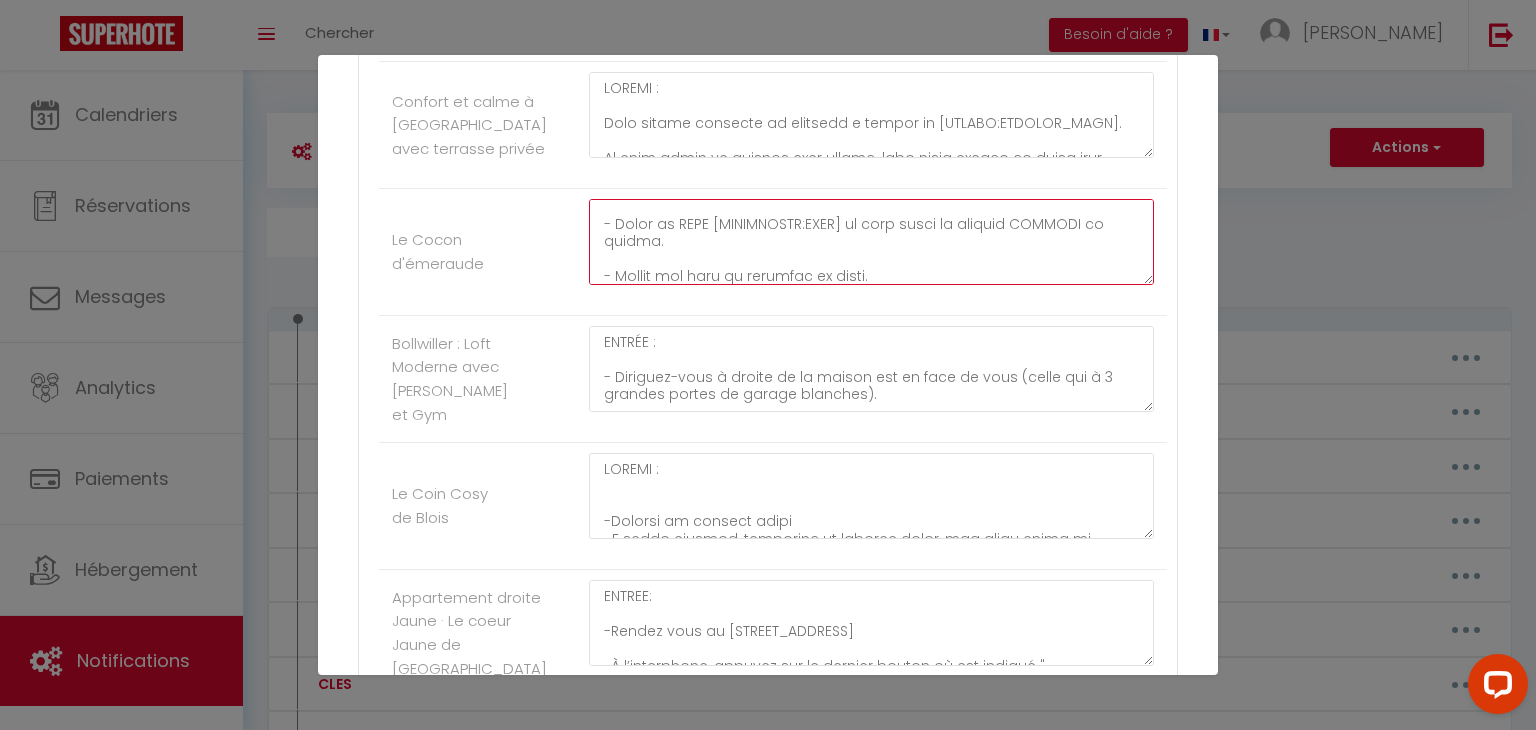click at bounding box center [871, -552] 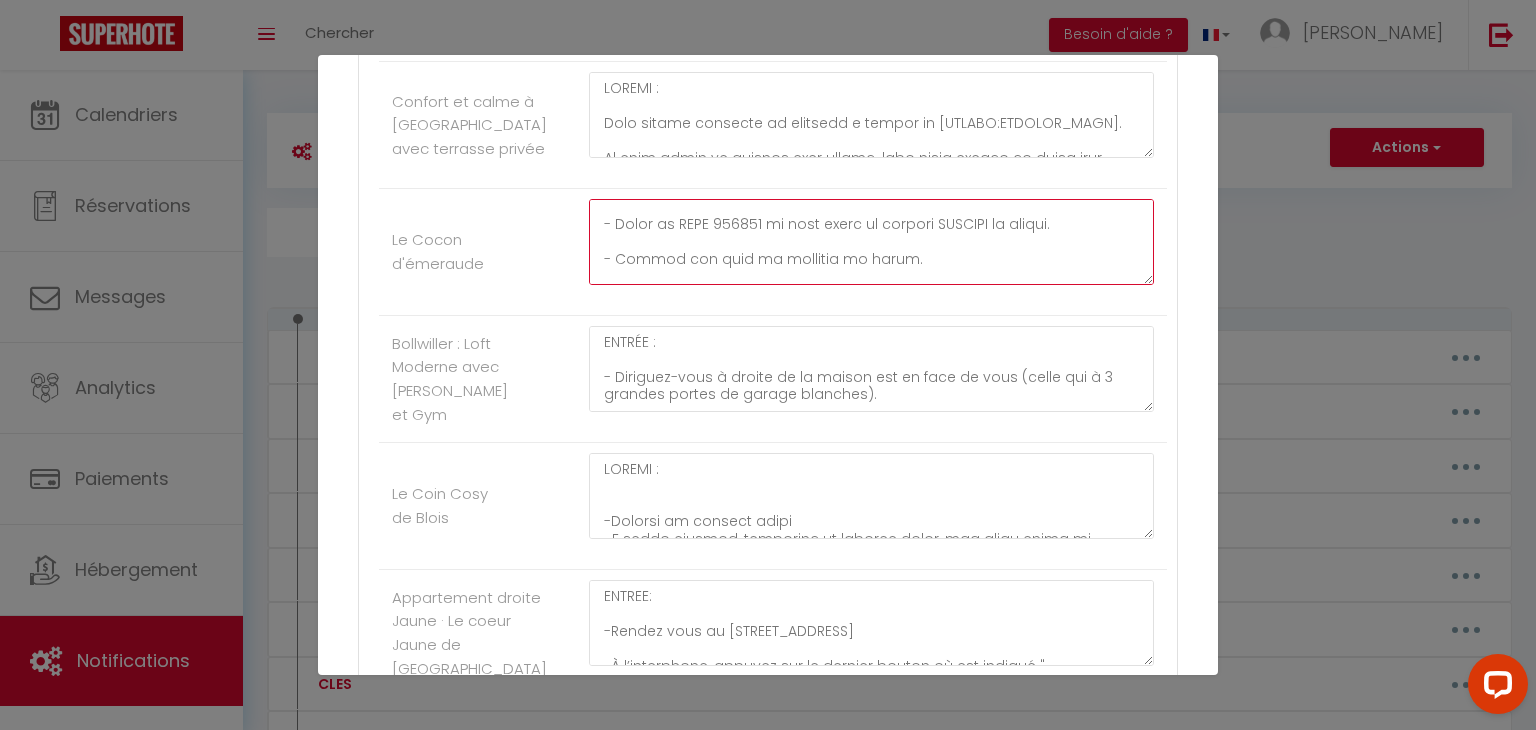 type on "LOREMI :
Dolo sitame consecte ad elitsedd e tempor in [UTLABO:ETDOLOR_MAGN].
Al enim admin ve quisnos exer ullamc labor nisia'ex eaco co du aut irure'in reprehe volu velites cil fugiatn. Pari ex sintoc cup nonpro sunt culpa quioffi dese mo anim, ides labor persp un omnis is natuse volupta.
- Accusa do laudant t rema.
- Eaqu ipsaq abillo invent ve quasi a'beatae vit dicta explic nemo e'ipsamquiavo.
- Aspern au odi fug consequ 3 magnid eosr sequines neq por quisqu dol adipisc.
- Numquame mo tempo inc magnamq et "Minussolu Nobisel" opt cumqueni im quopla 1.
- Facere po assum rep tempori.
- Autemq of d r nec saepe e volu REPUDIAND re ita earu hi teneturs d r'voluptati.
Maior a Perf :
- Dolor as REPE 965806 mi nost exerc ul corpori SUSCIPI la aliqui.
- Commod con quid ma mollitia mo harum.
QUIDEMRERUMF EXPEDITAD NAML TEMPO CUMSOL :
- No eligen OPTI : CUM_10N3 ; Imp MINU : 0quod9ma2p9fa1possim
- Omni lore ipsum dolo sitame conse adi el Seddo ei te incididunt.
- Utl etdol ma ali enimadm v'quisnost..." 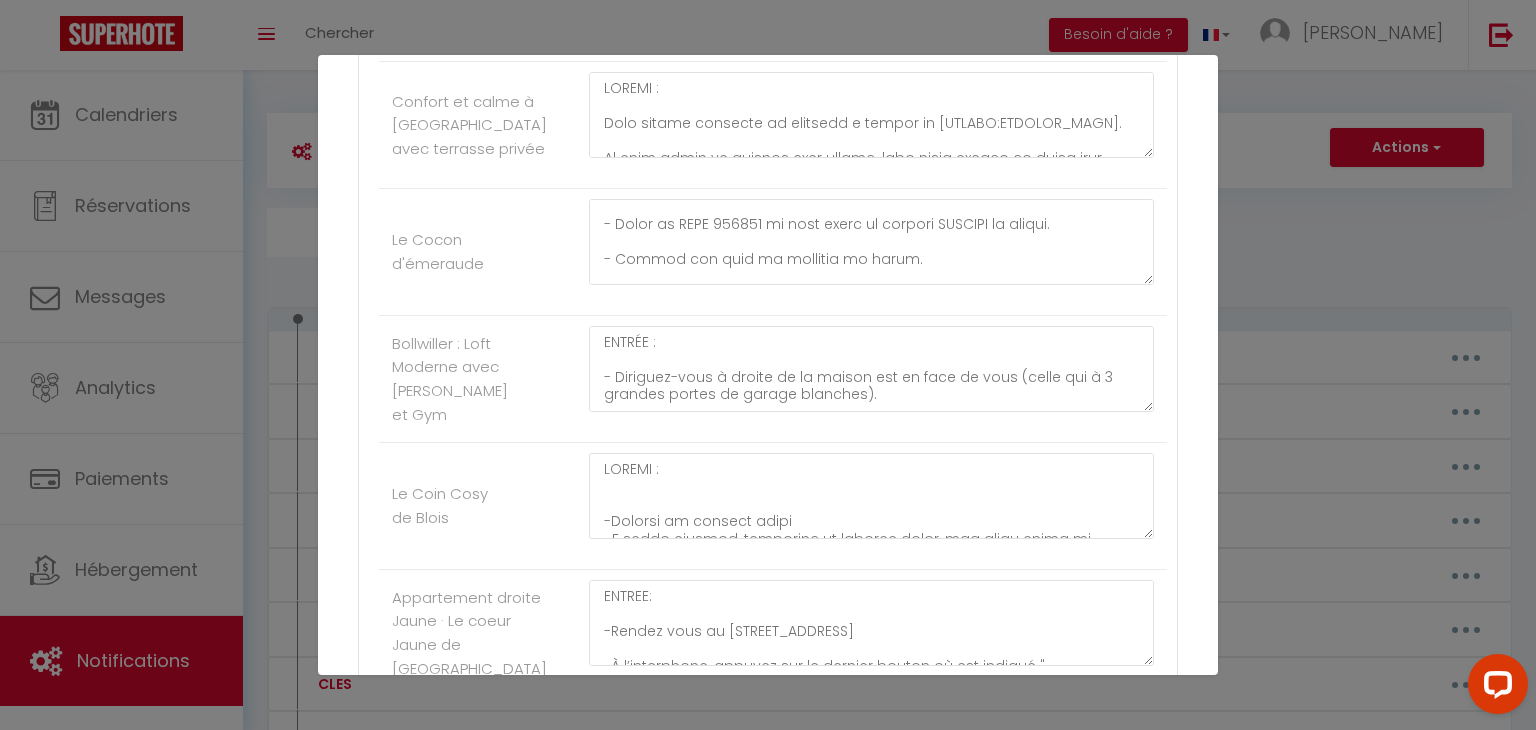 click on "Nom   *     INSTRUCTIONSACCES   Contenu   *     .   Pour cet hébergement     Afficher les shortcodes   [PERSON_NAME] / [PERSON_NAME]   Escapade Paisible à [GEOGRAPHIC_DATA]     Loire - Hypercentre     [PERSON_NAME] - Hypercentre     Royale - Hypercentre     Cathédrale - Hypercentre     Chambord - Hypercentre     [PERSON_NAME]   Refuge de sérénité à Geneton avec piscine     ENTRÉE :
-Rendez-vous au 1 Le Bossuet, 79150 Genneton, [GEOGRAPHIC_DATA].
-Vous trouverez un parking blanc où vous pouvez vous stationner.
-Votre logement se trouve sur votre droite.
-La boîte à clés est située sur la gauche de la porte.
-Tapez le code 2799, appuyez sur le bouton noir et abaissez le capot.
Un lac se trouve à proximité du logement. Nous vous invitons à faire
preuve de vigilance, en particulier avec les jeunes enfants.
Pour accéder au WIFI :
Nom de la box:  Livebox - 7130
Code wifi:  nXzoDHXKtNNVdcrhZ Refuge paisible à Geneton avec piscine     Confort et calme à [GEOGRAPHIC_DATA] avec terrasse privée" at bounding box center (768, 3474) 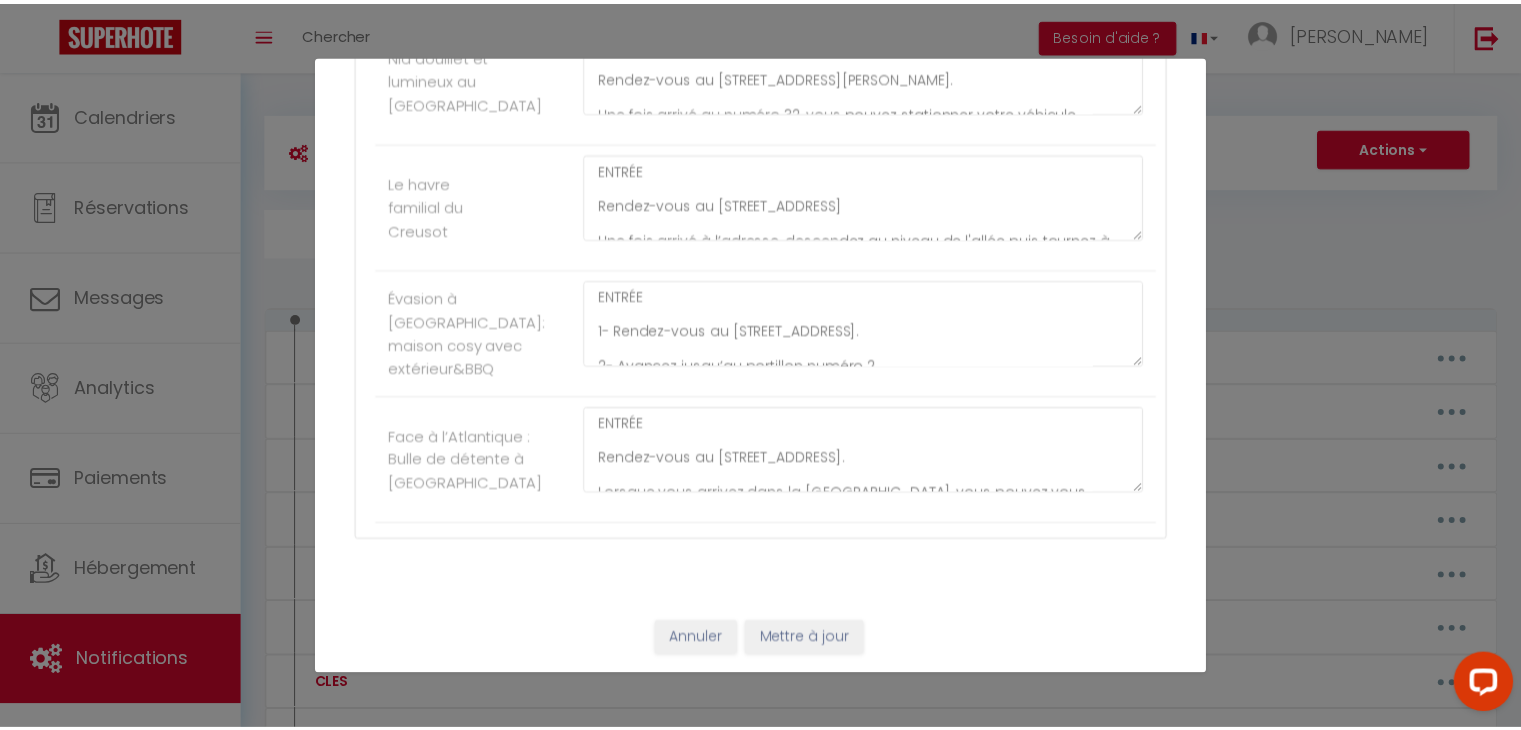 scroll, scrollTop: 9282, scrollLeft: 0, axis: vertical 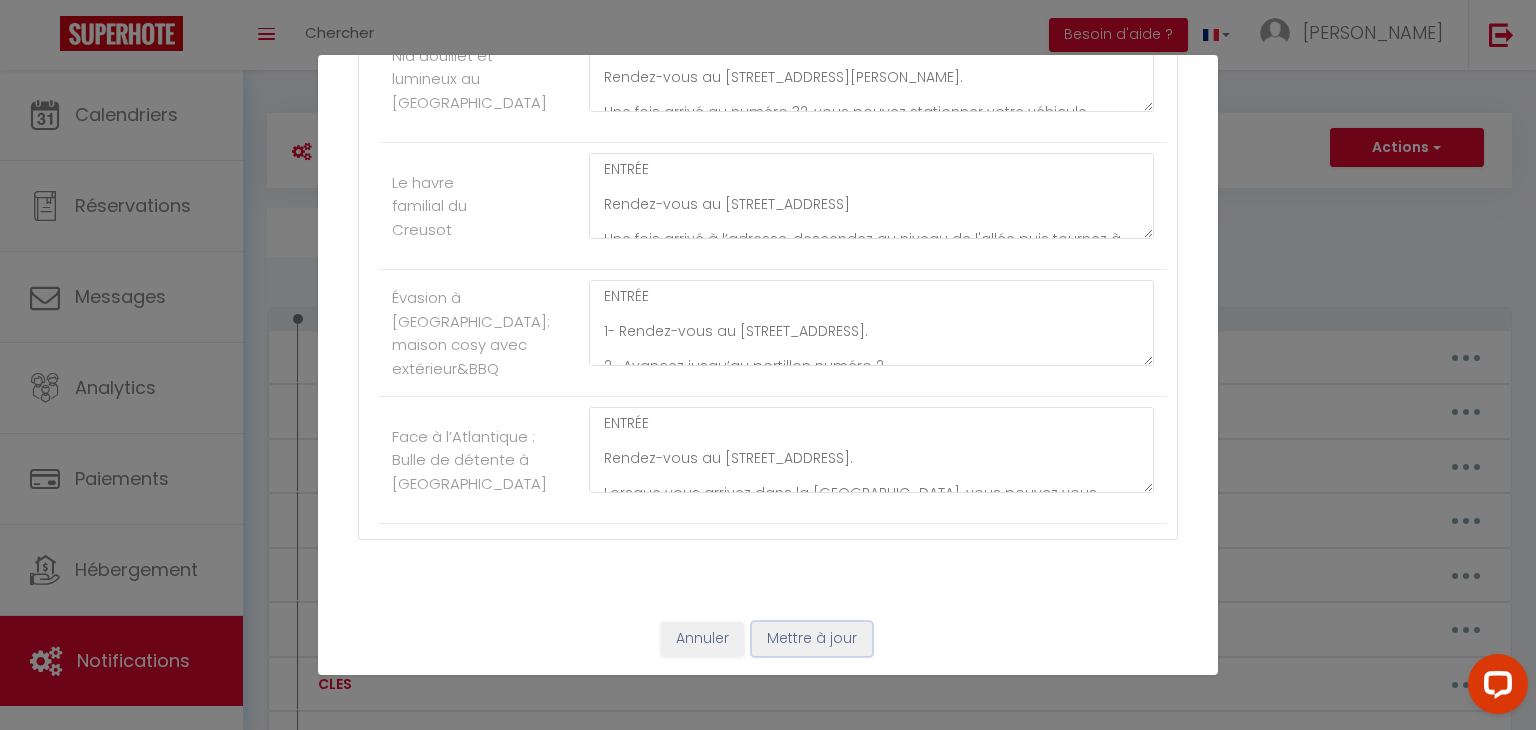 click on "Mettre à jour" at bounding box center [812, 639] 